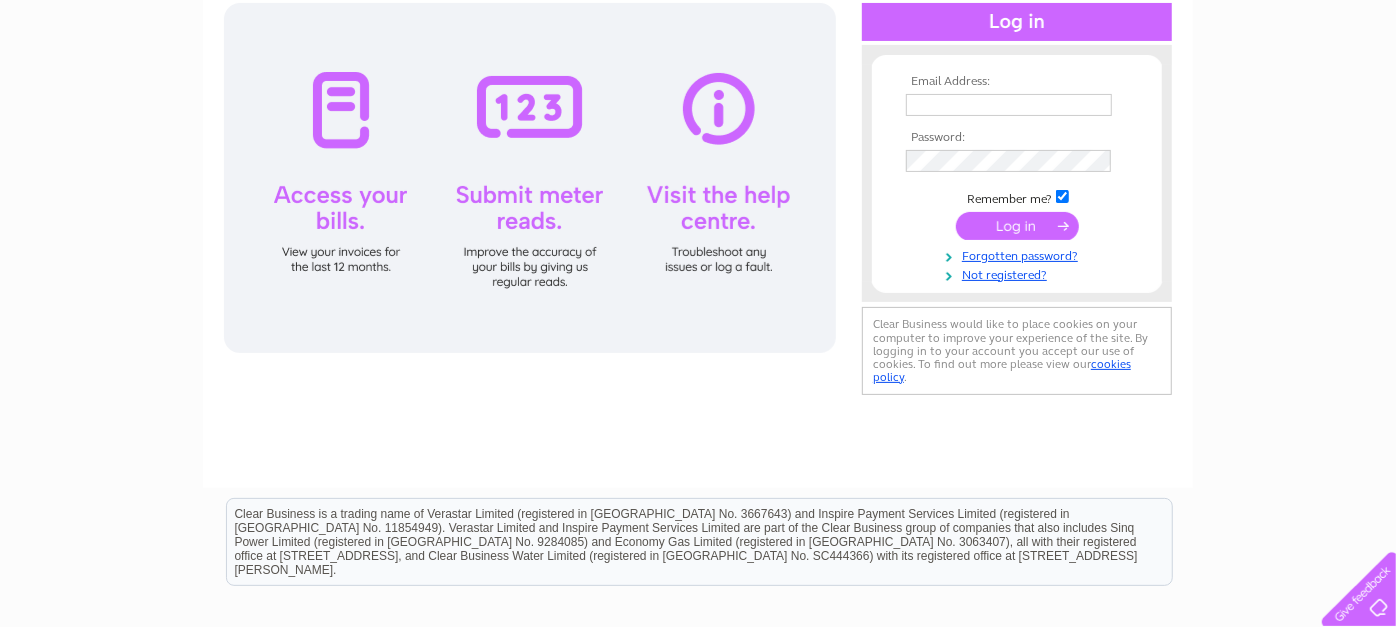 scroll, scrollTop: 0, scrollLeft: 0, axis: both 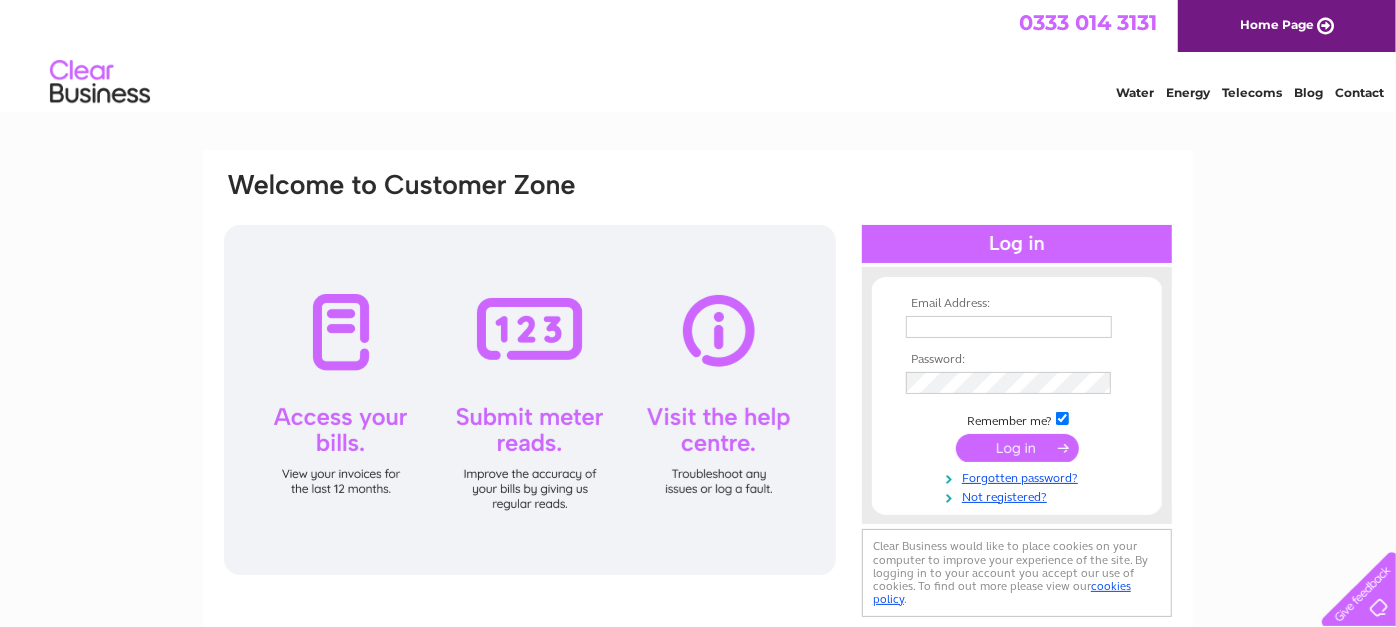 click on "Contact" at bounding box center (1359, 92) 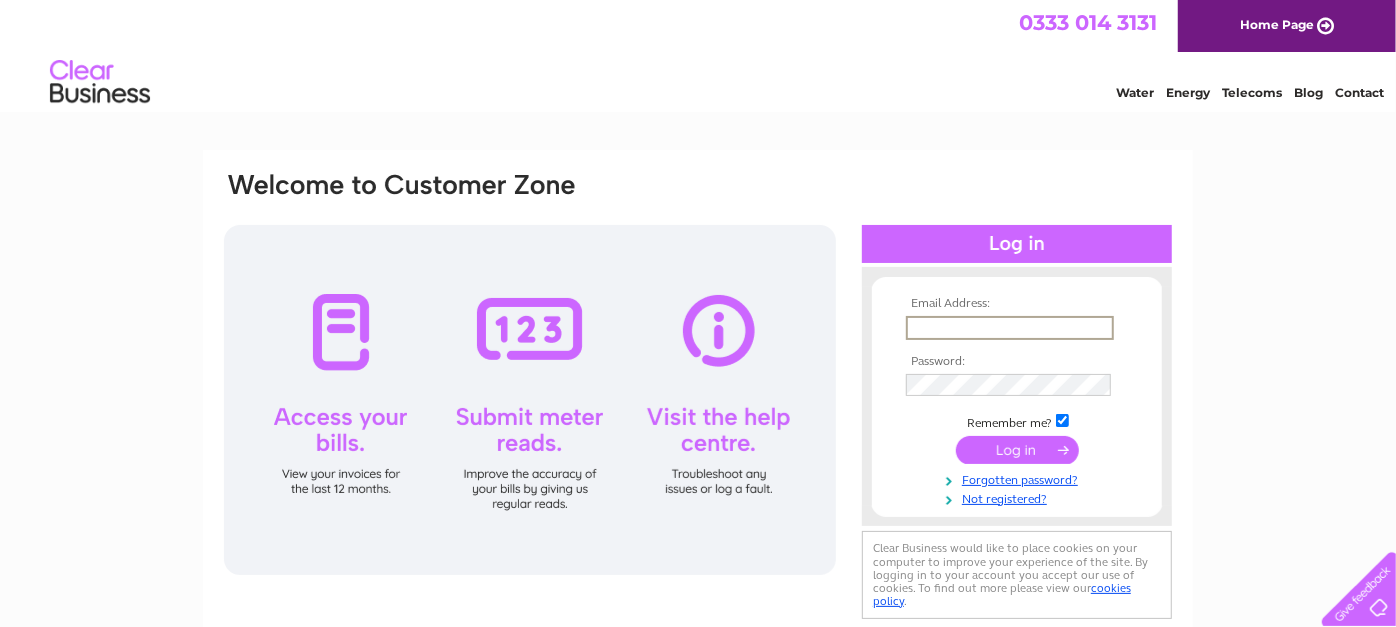 click at bounding box center [1010, 328] 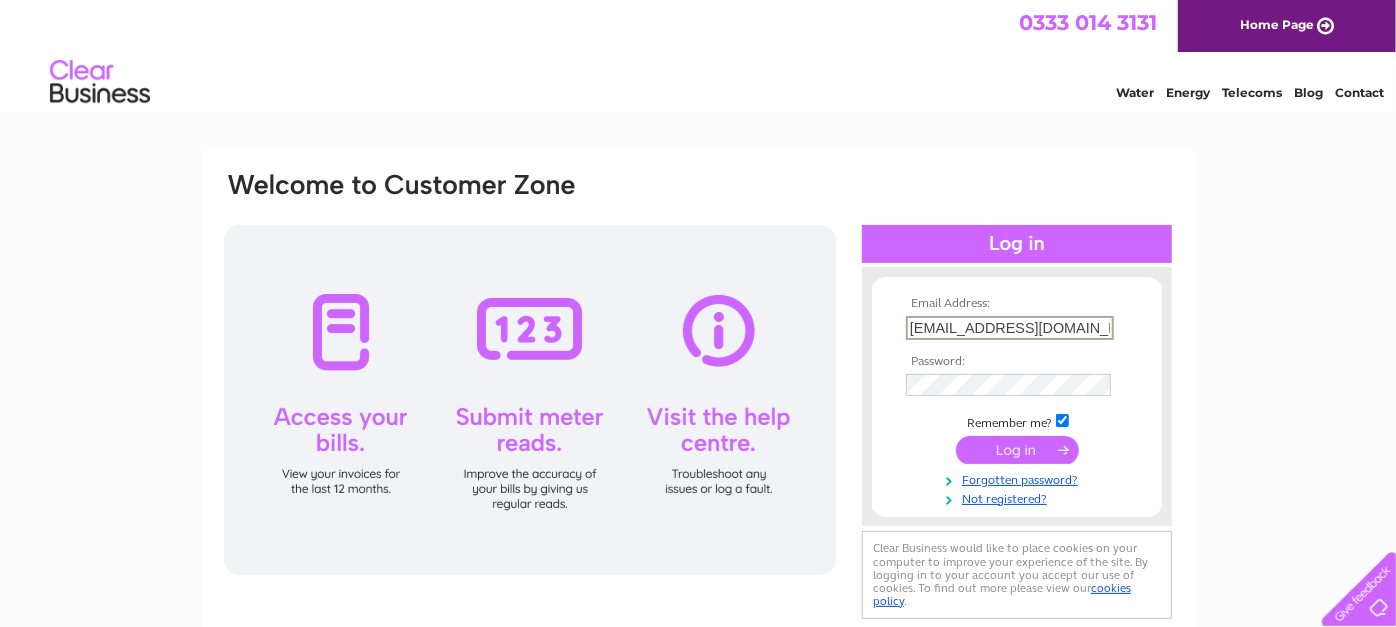 click at bounding box center [1017, 385] 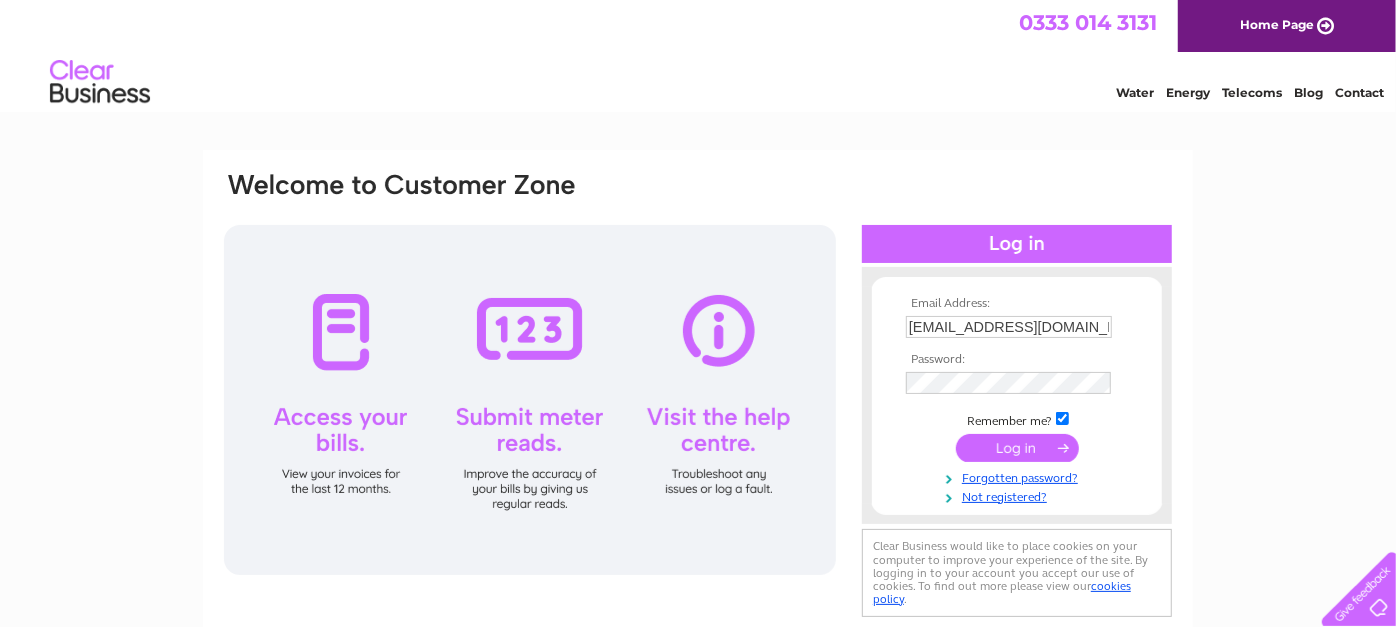 click at bounding box center (1098, 328) 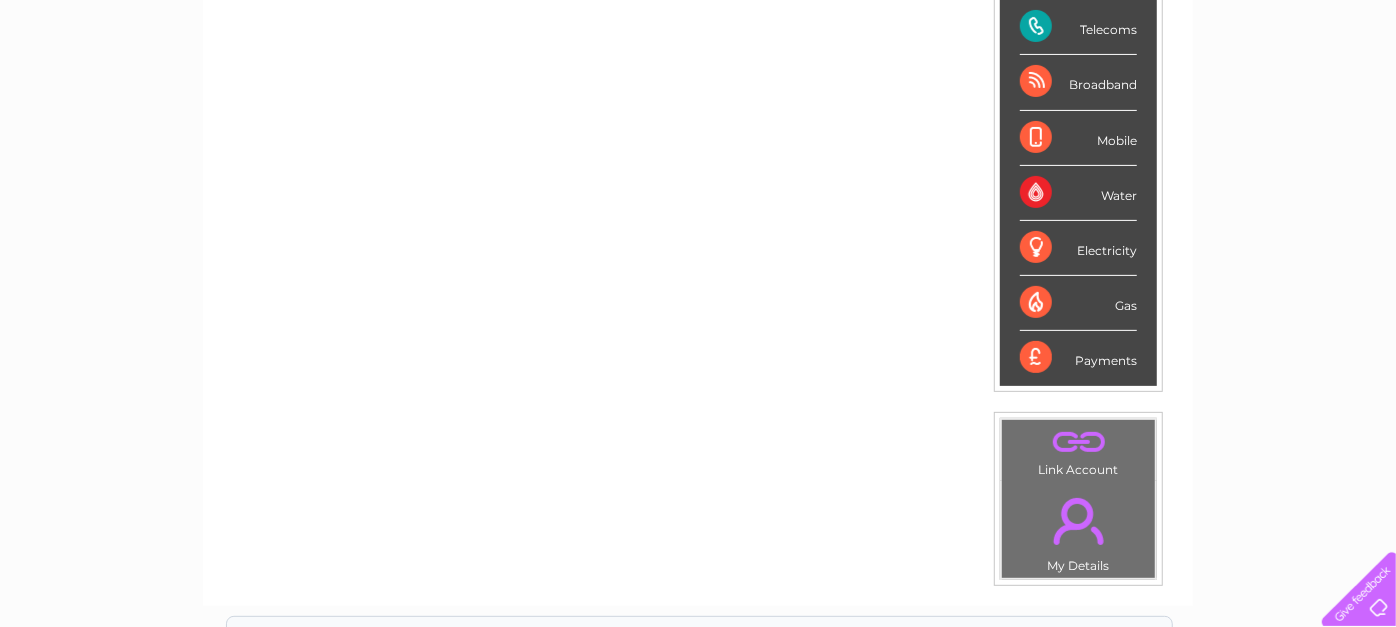 scroll, scrollTop: 0, scrollLeft: 0, axis: both 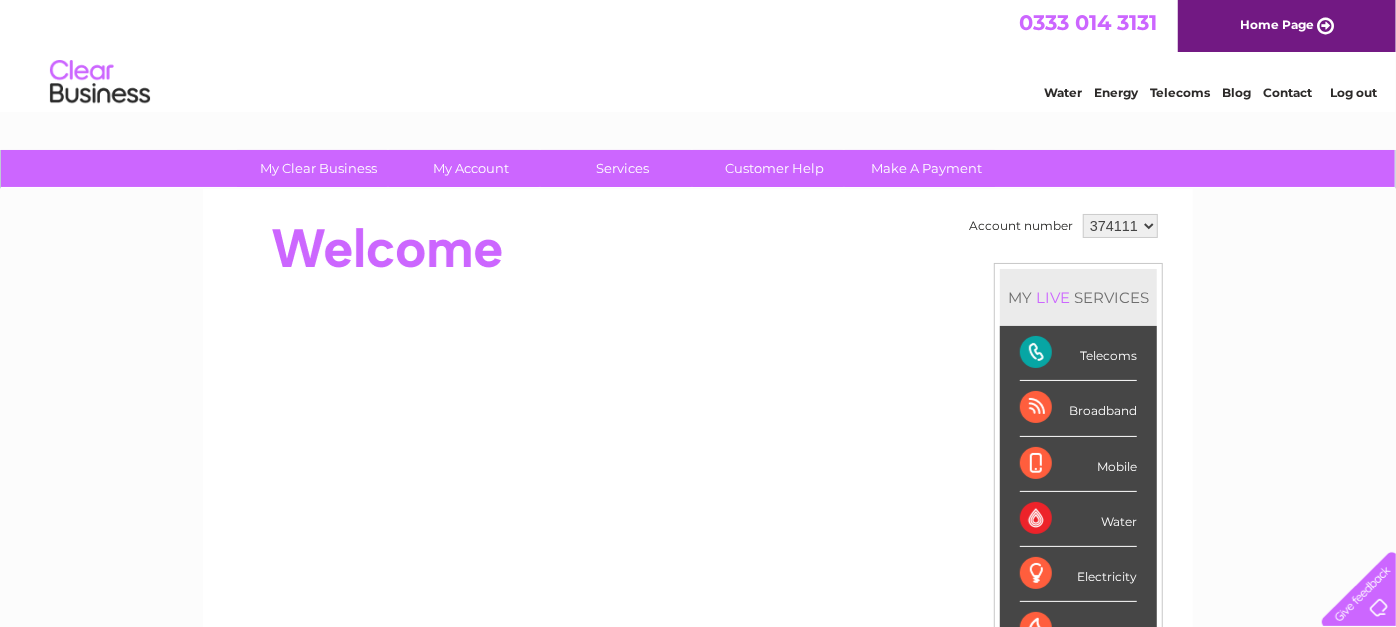 click on "Telecoms" at bounding box center (1078, 353) 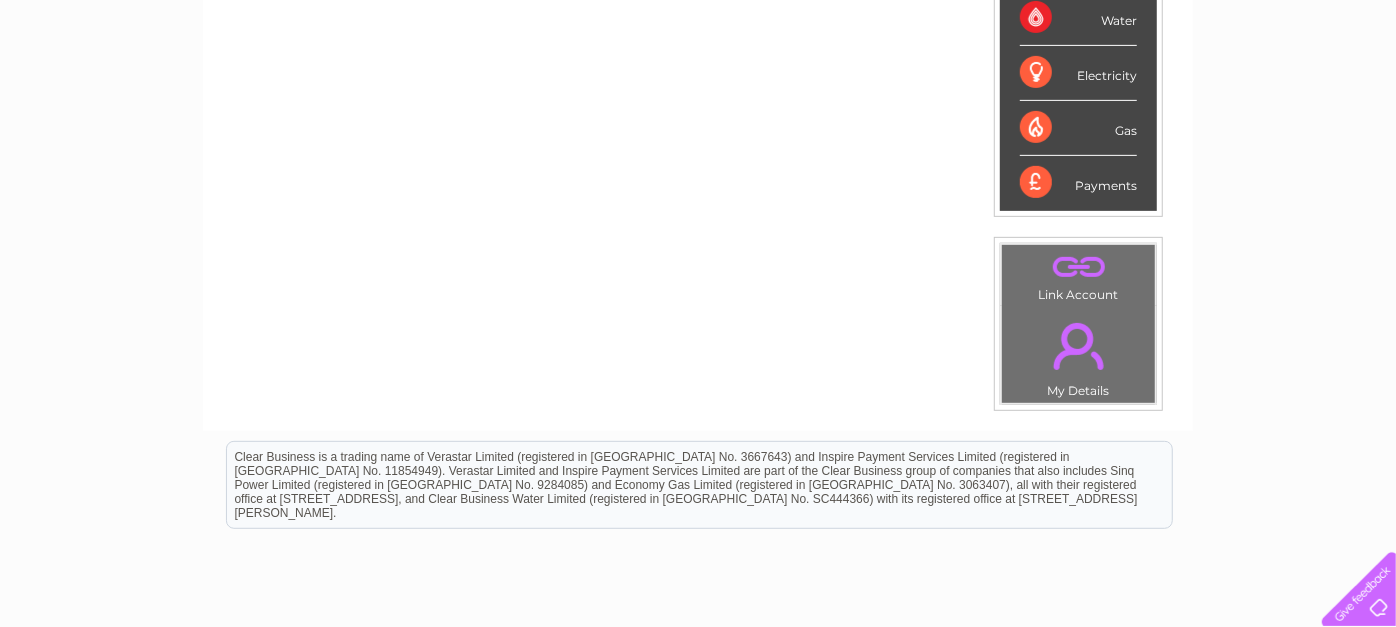 scroll, scrollTop: 555, scrollLeft: 0, axis: vertical 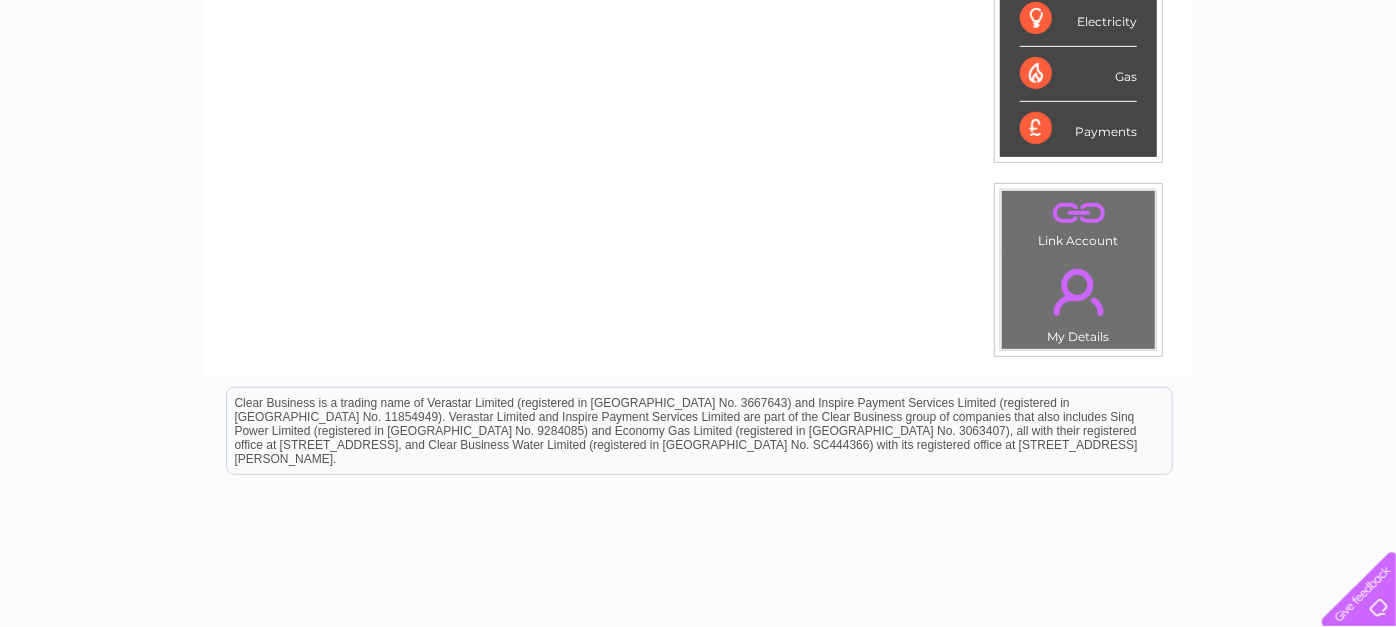 click on "." at bounding box center (1078, 213) 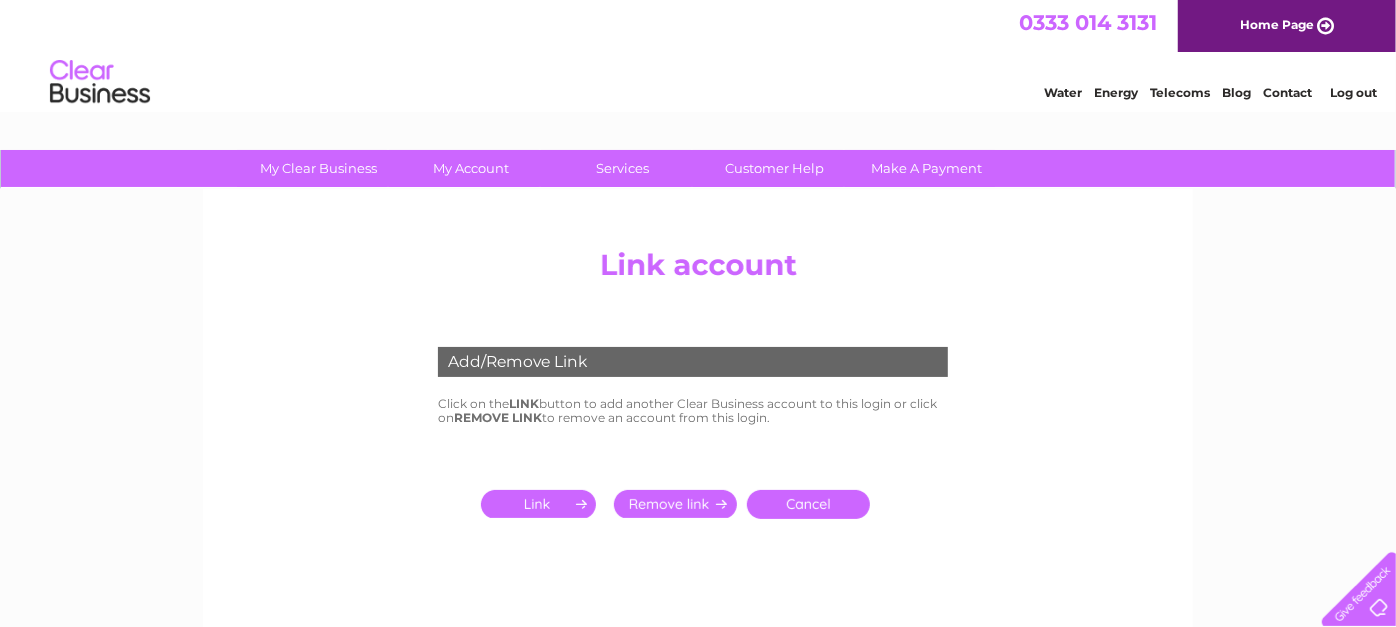 scroll, scrollTop: 0, scrollLeft: 0, axis: both 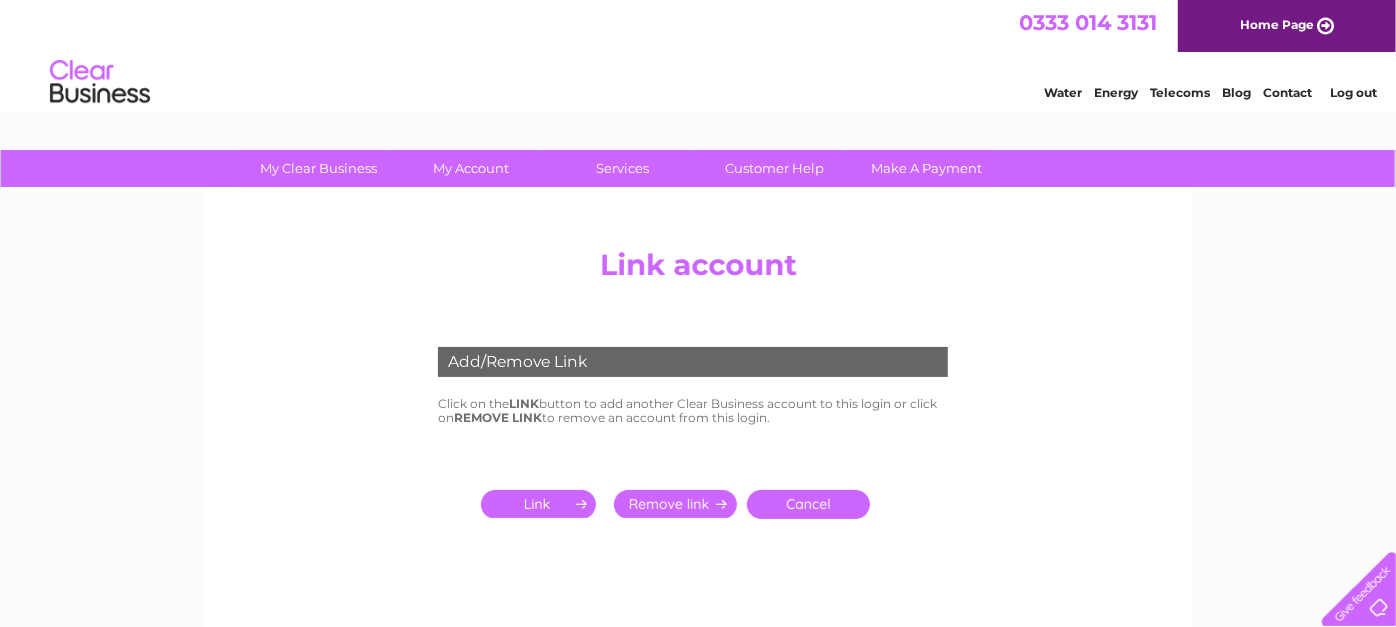 click at bounding box center [542, 504] 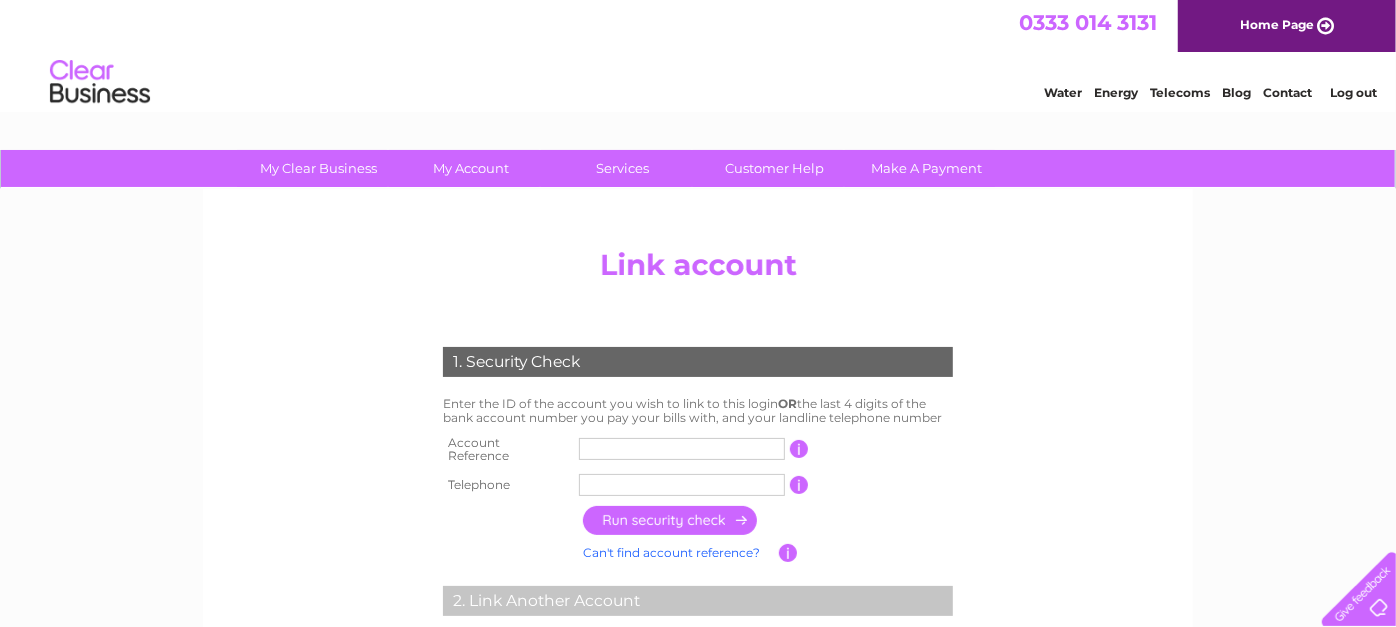 click at bounding box center (682, 449) 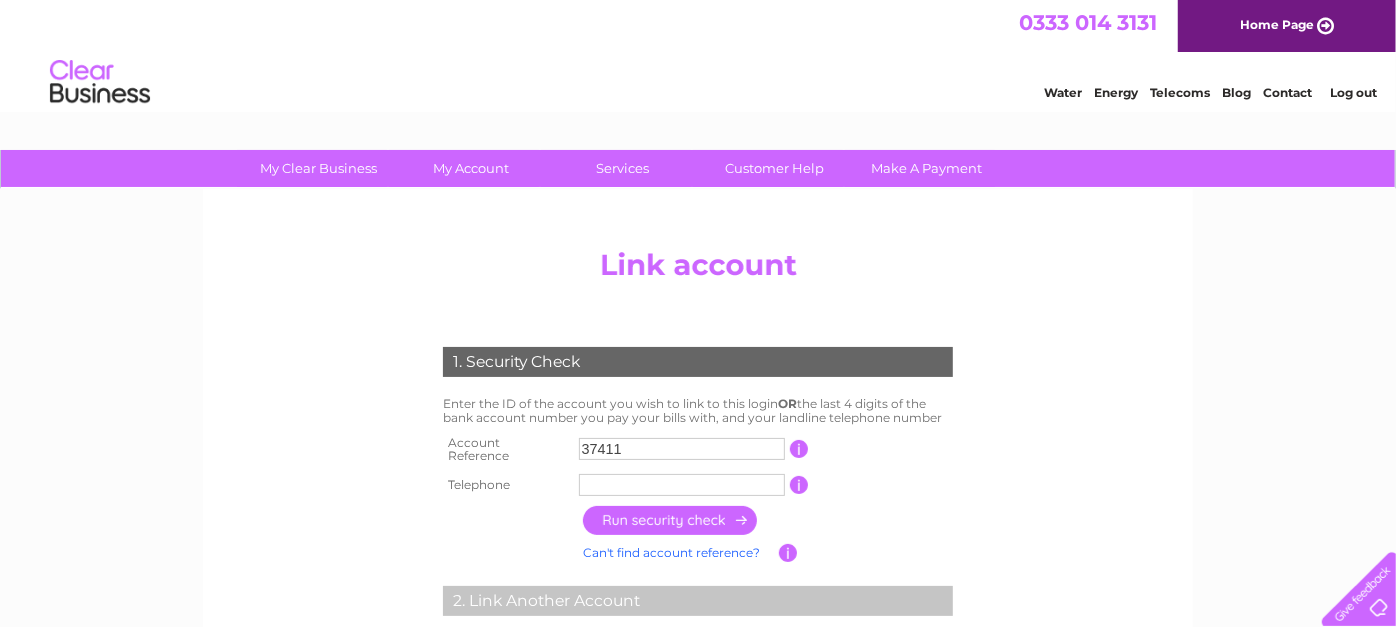 type on "37411" 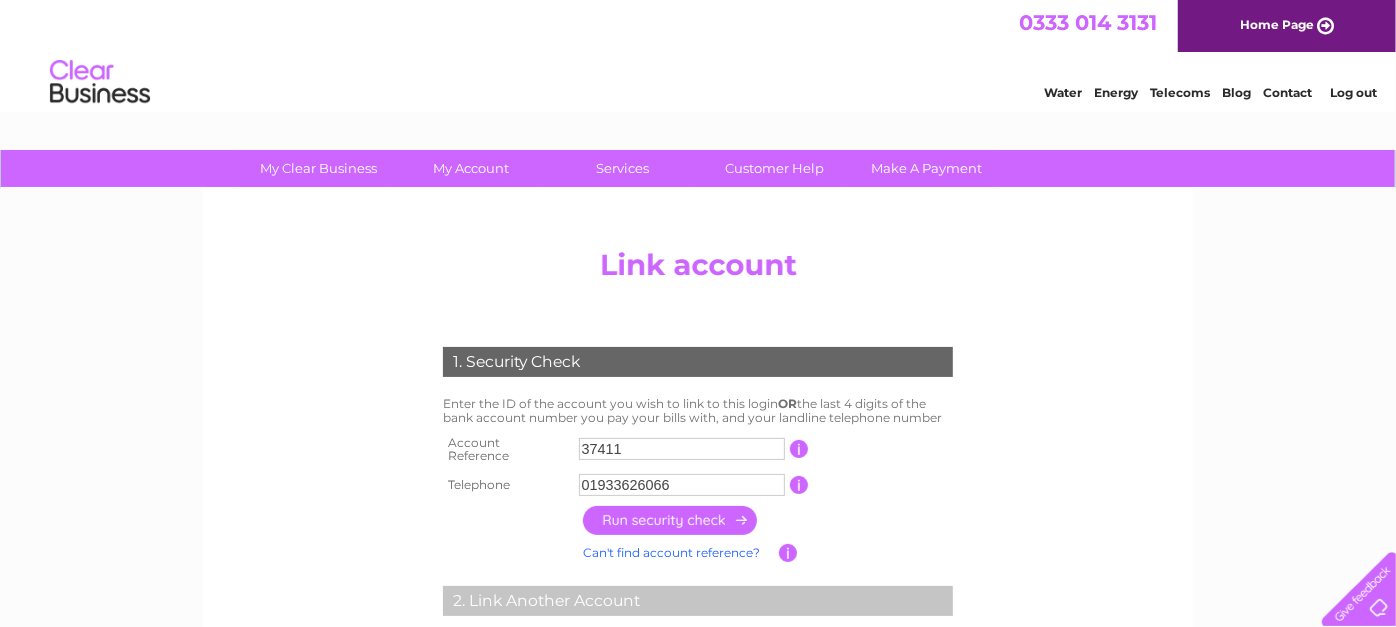 type on "01933626066" 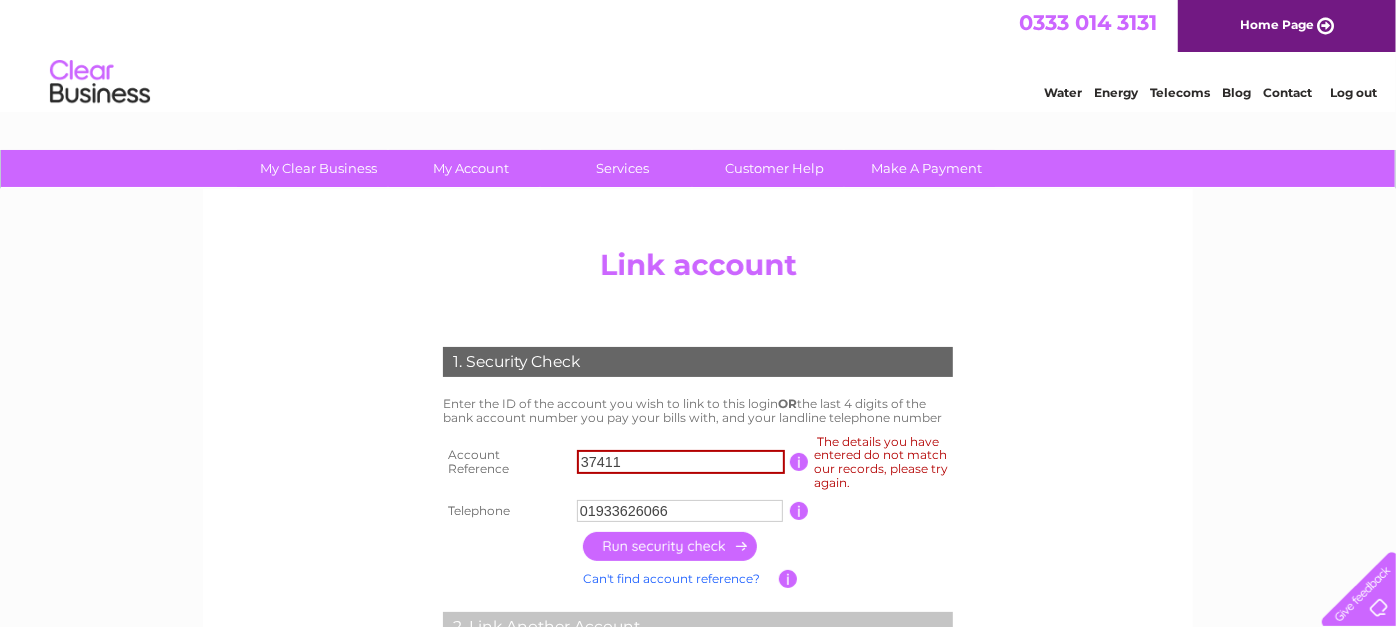 click on "37411" at bounding box center [681, 462] 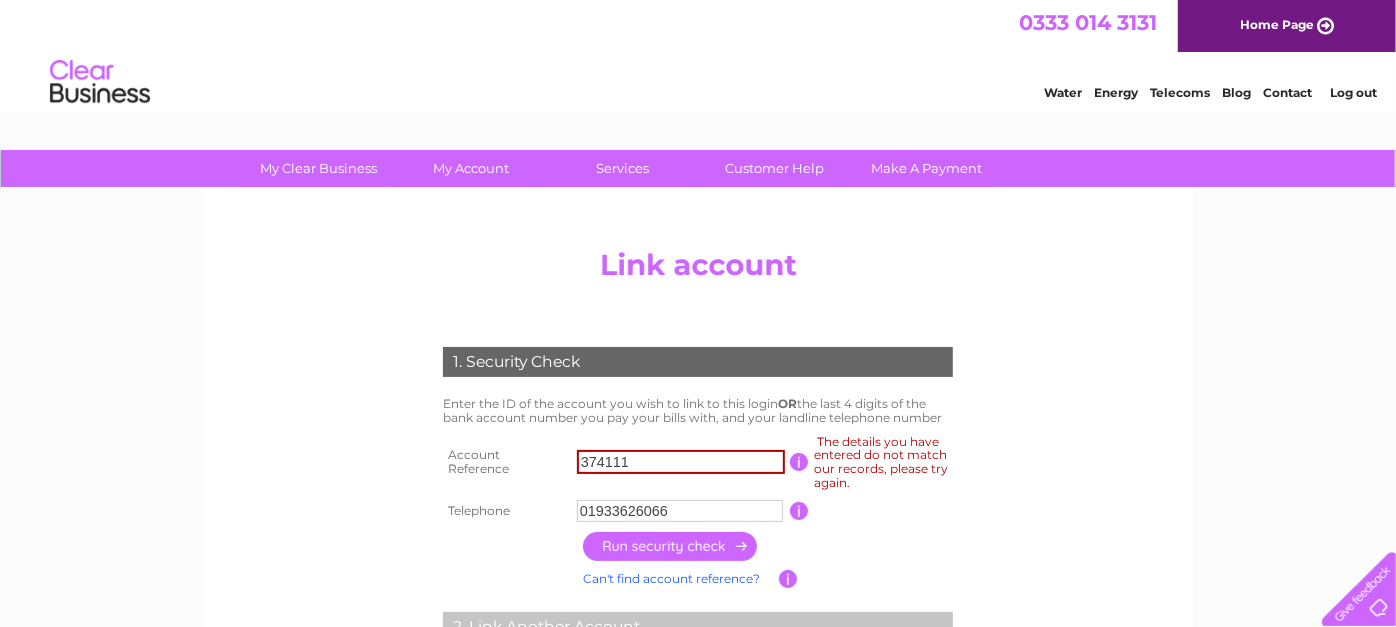 type on "374111" 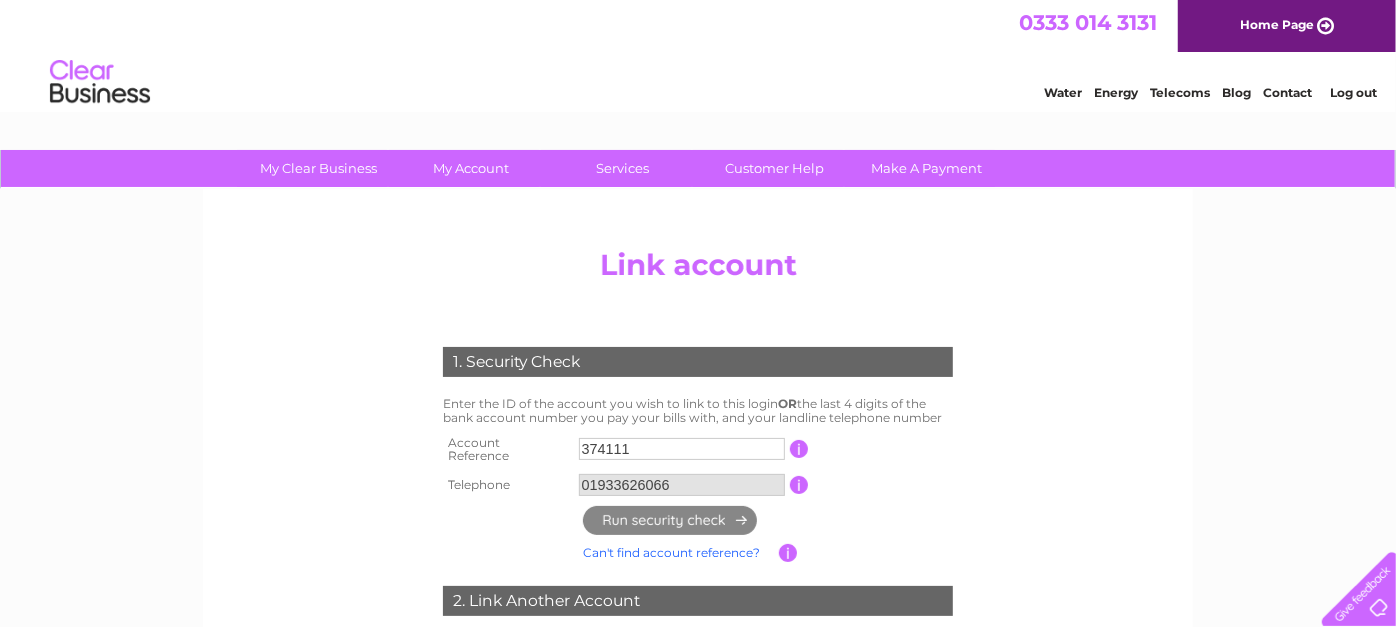 click on "Add/Remove Link
Click on the  LINK  button to add another Clear Business account to this login
or click on  REMOVE LINK  to remove an account from this login." at bounding box center [698, 491] 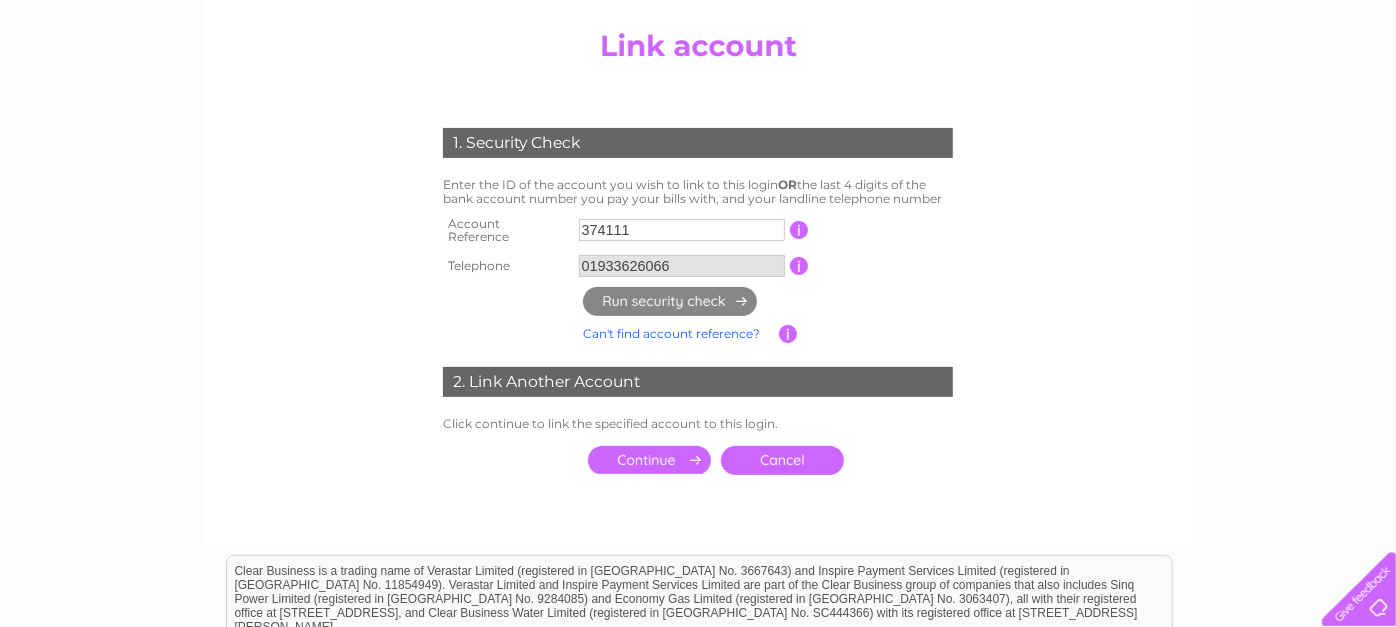 scroll, scrollTop: 222, scrollLeft: 0, axis: vertical 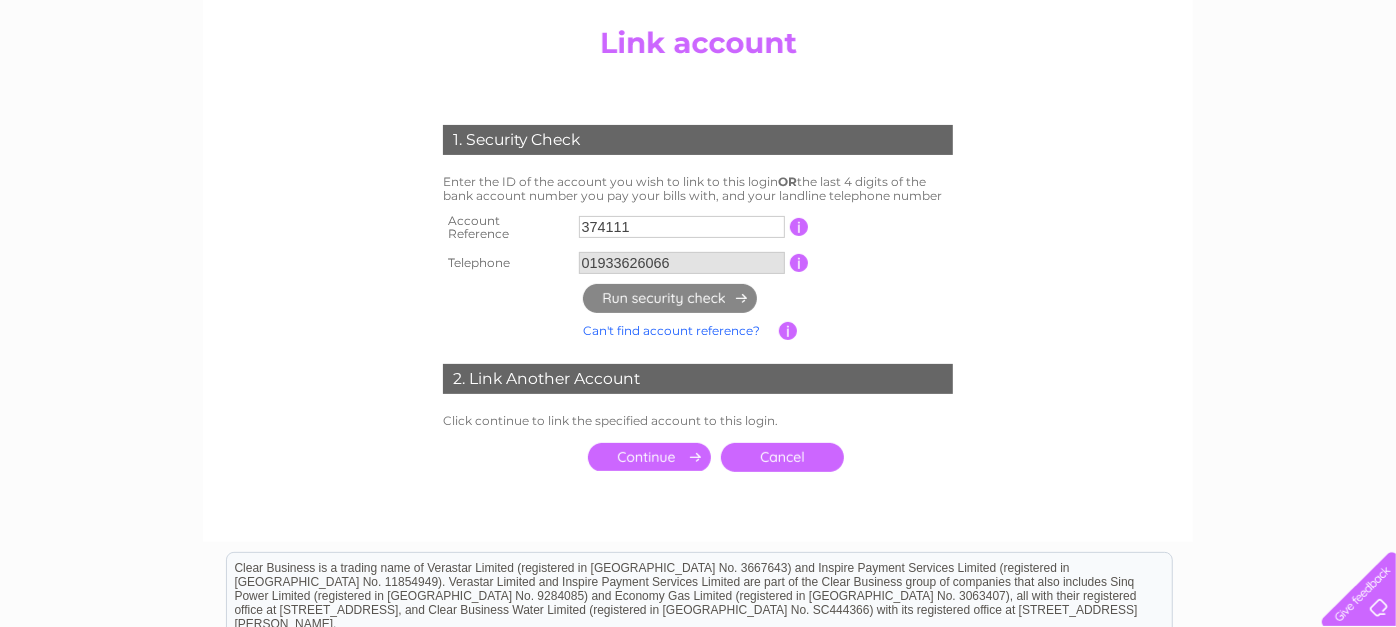 click at bounding box center (649, 457) 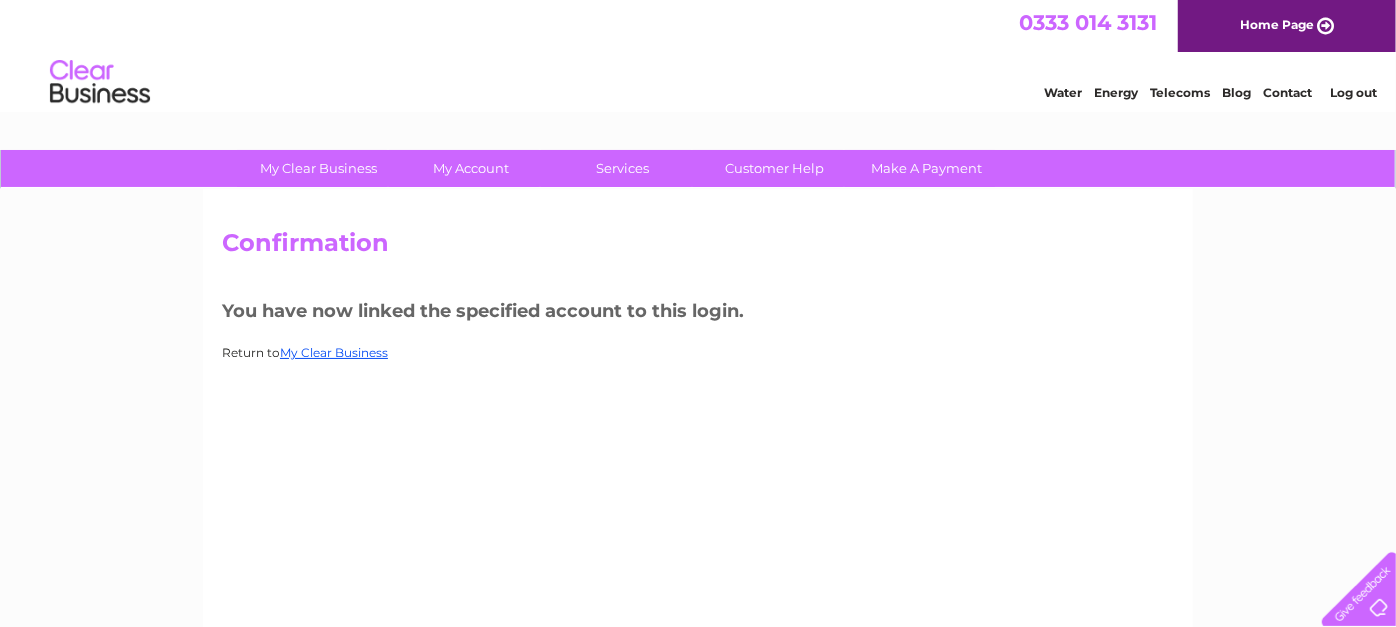 scroll, scrollTop: 0, scrollLeft: 0, axis: both 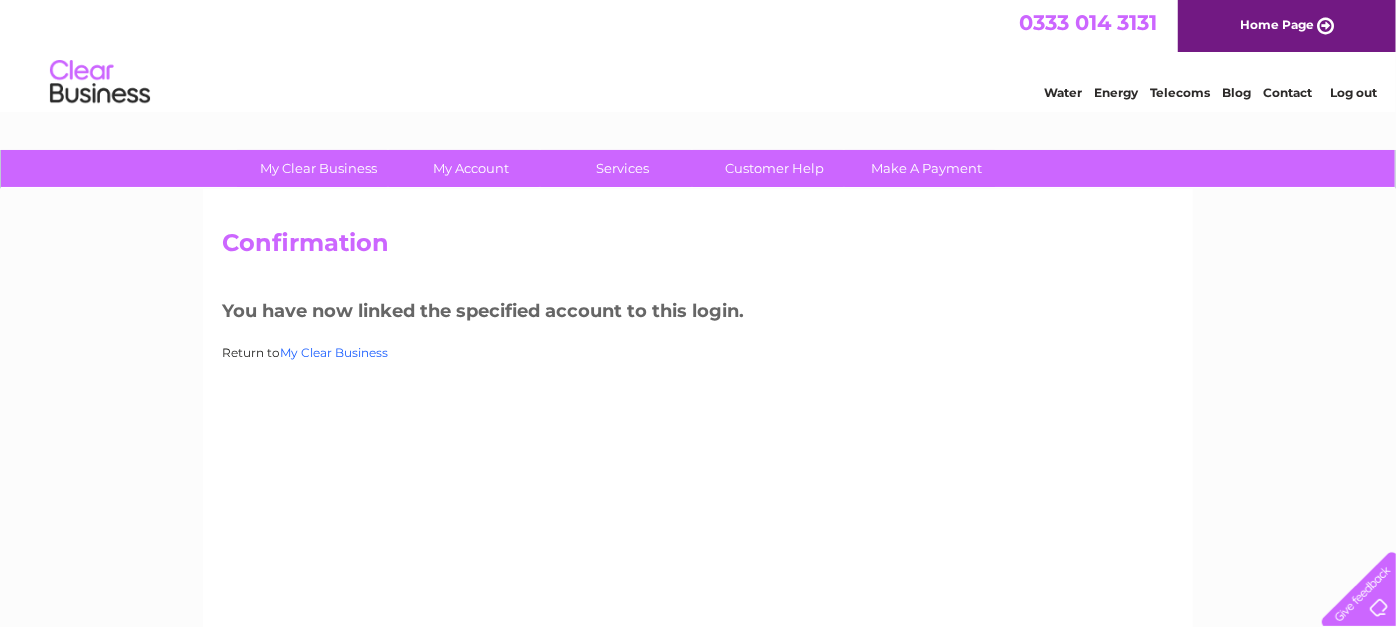 click on "My Clear Business" at bounding box center (334, 352) 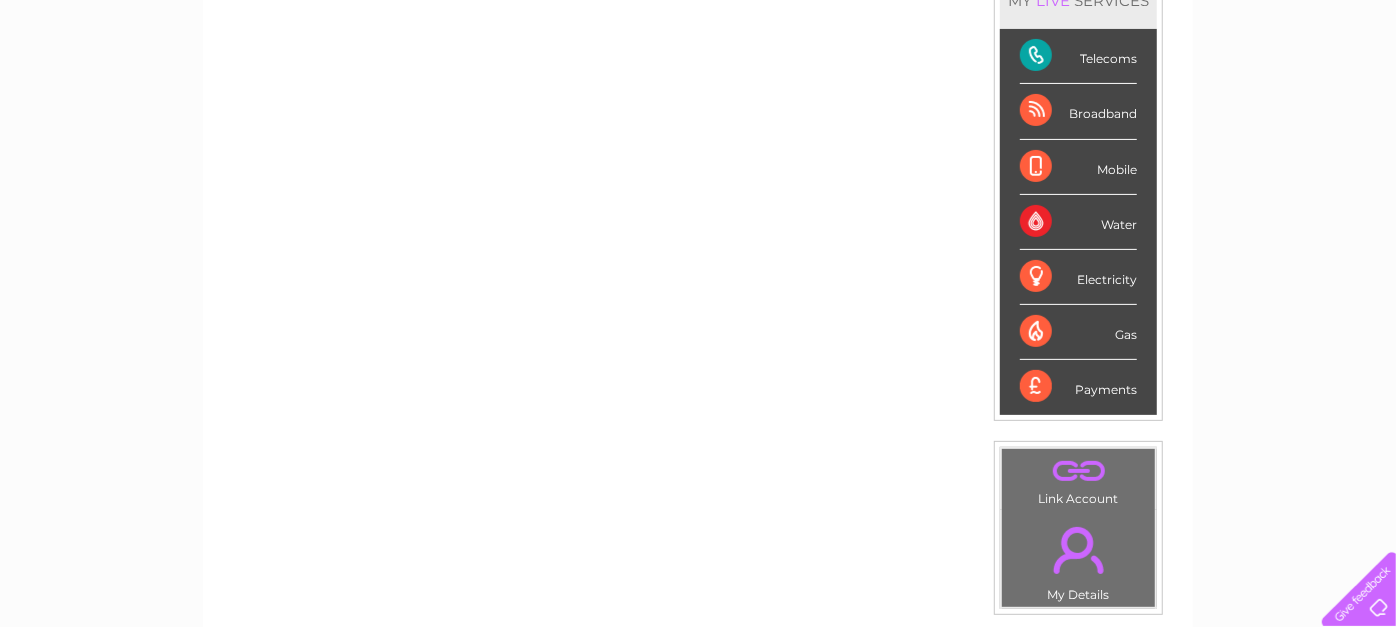 scroll, scrollTop: 333, scrollLeft: 0, axis: vertical 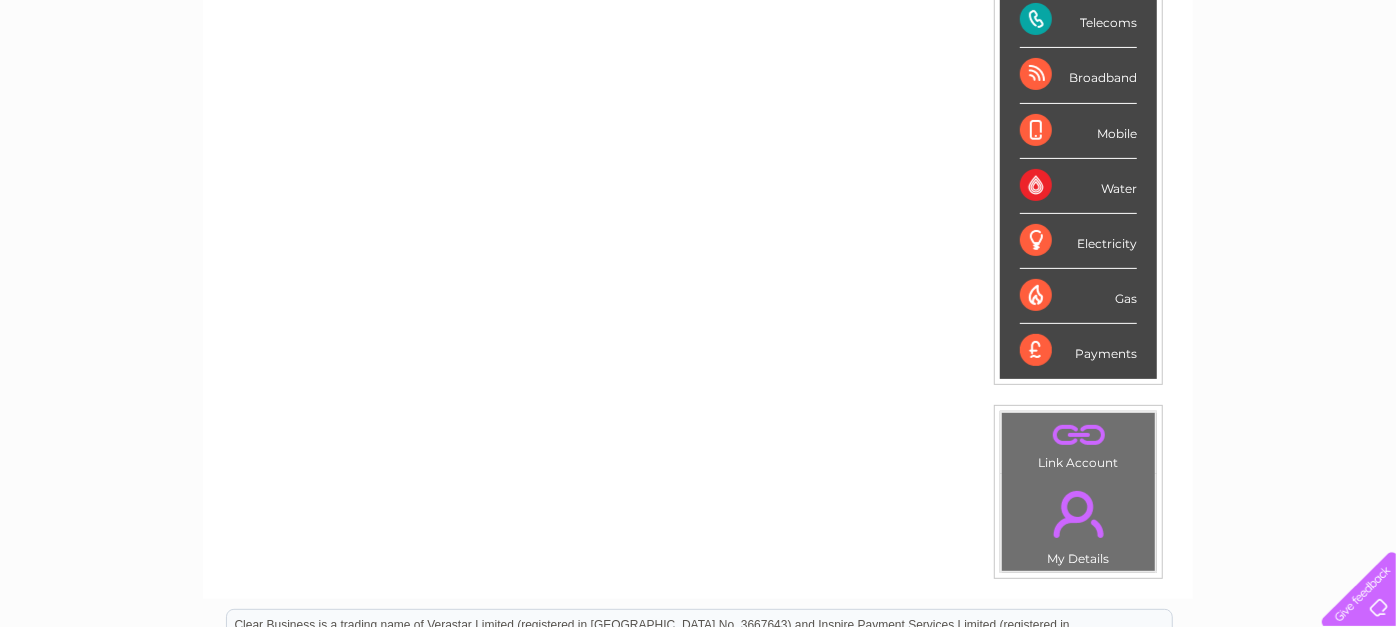 click at bounding box center (1355, 585) 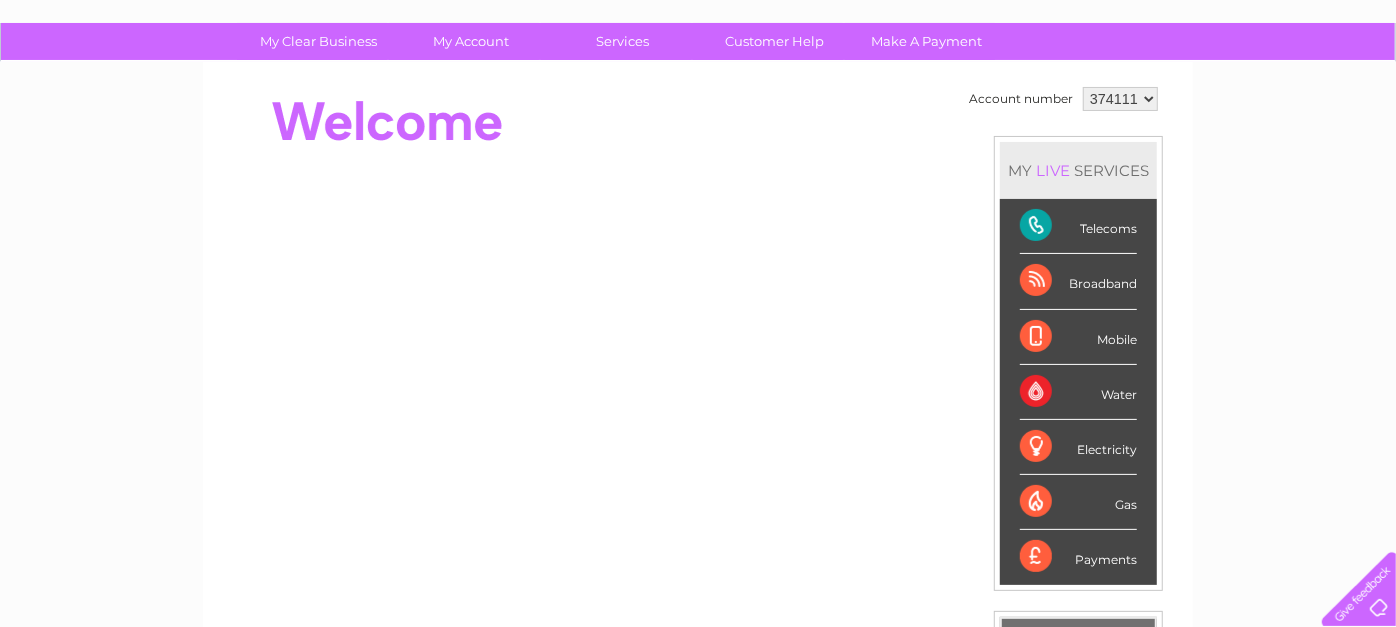 scroll, scrollTop: 0, scrollLeft: 0, axis: both 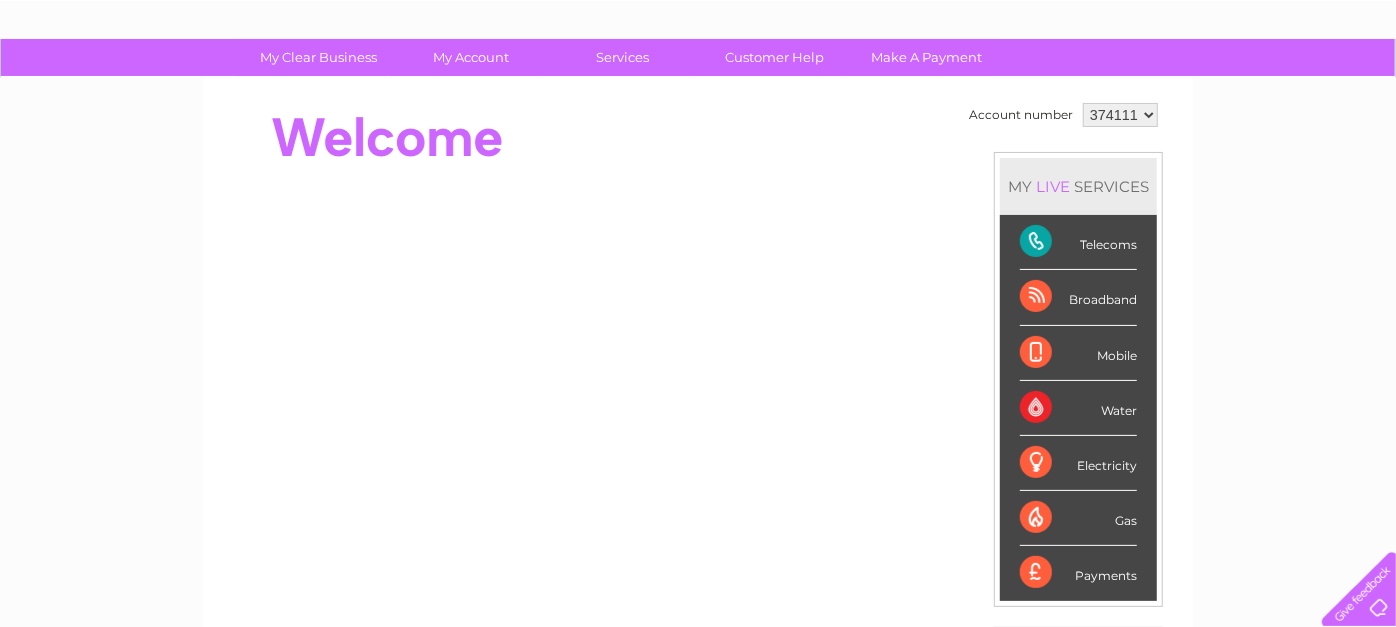 click on "Telecoms" at bounding box center [1078, 242] 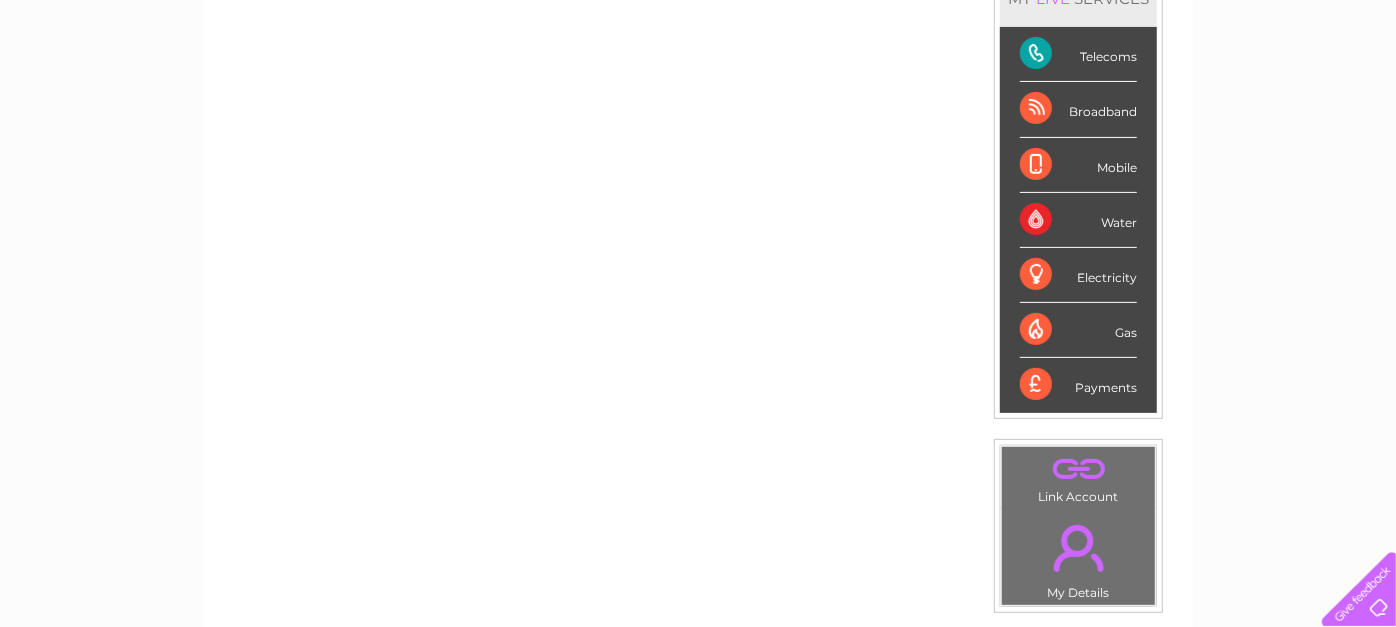scroll, scrollTop: 333, scrollLeft: 0, axis: vertical 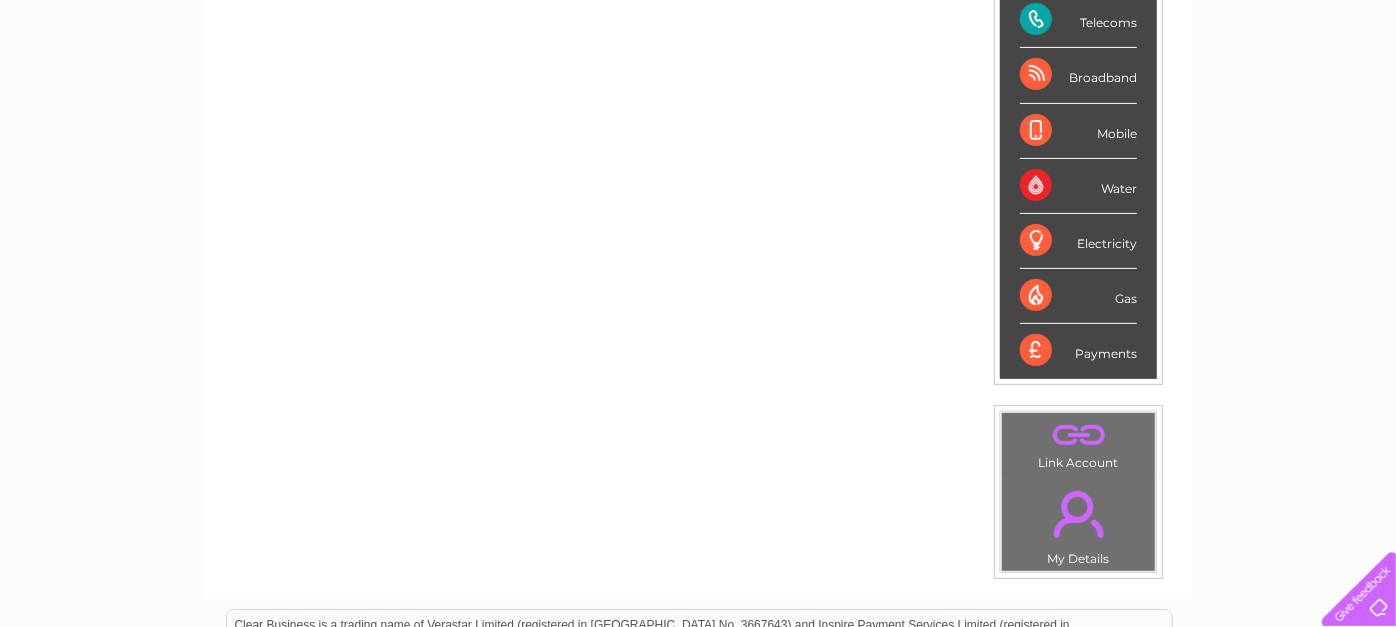 drag, startPoint x: 1022, startPoint y: 547, endPoint x: 1167, endPoint y: 507, distance: 150.41609 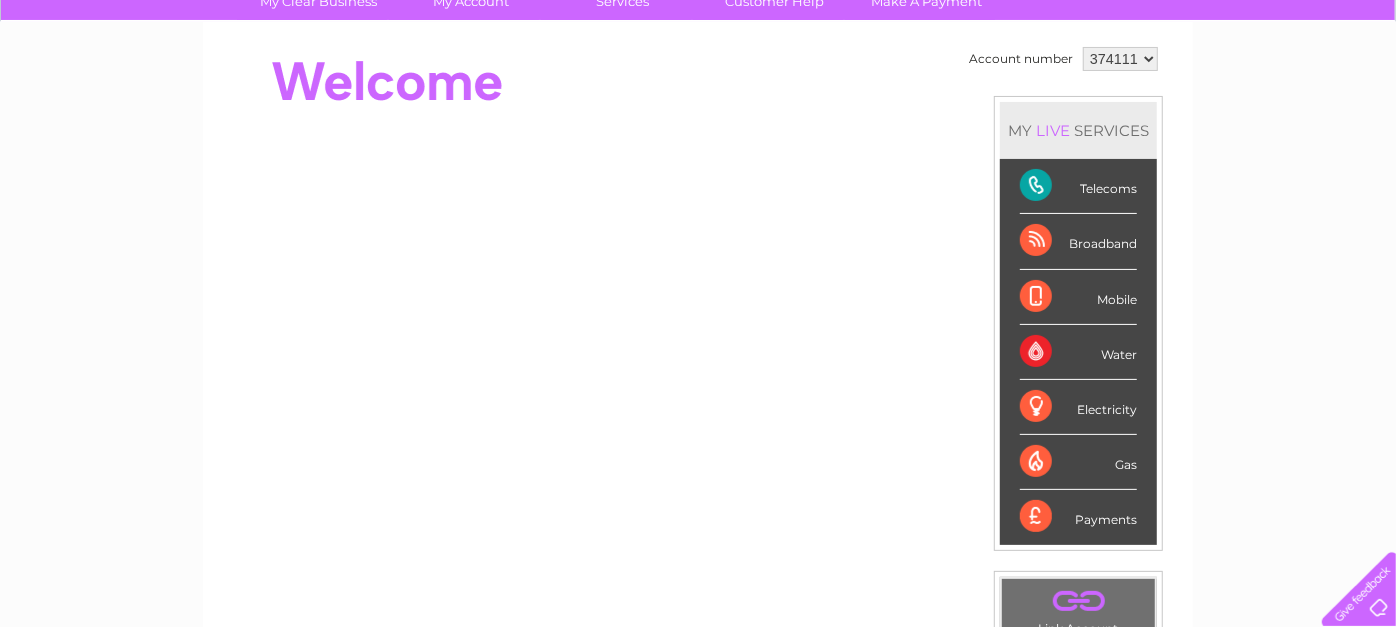 scroll, scrollTop: 212, scrollLeft: 0, axis: vertical 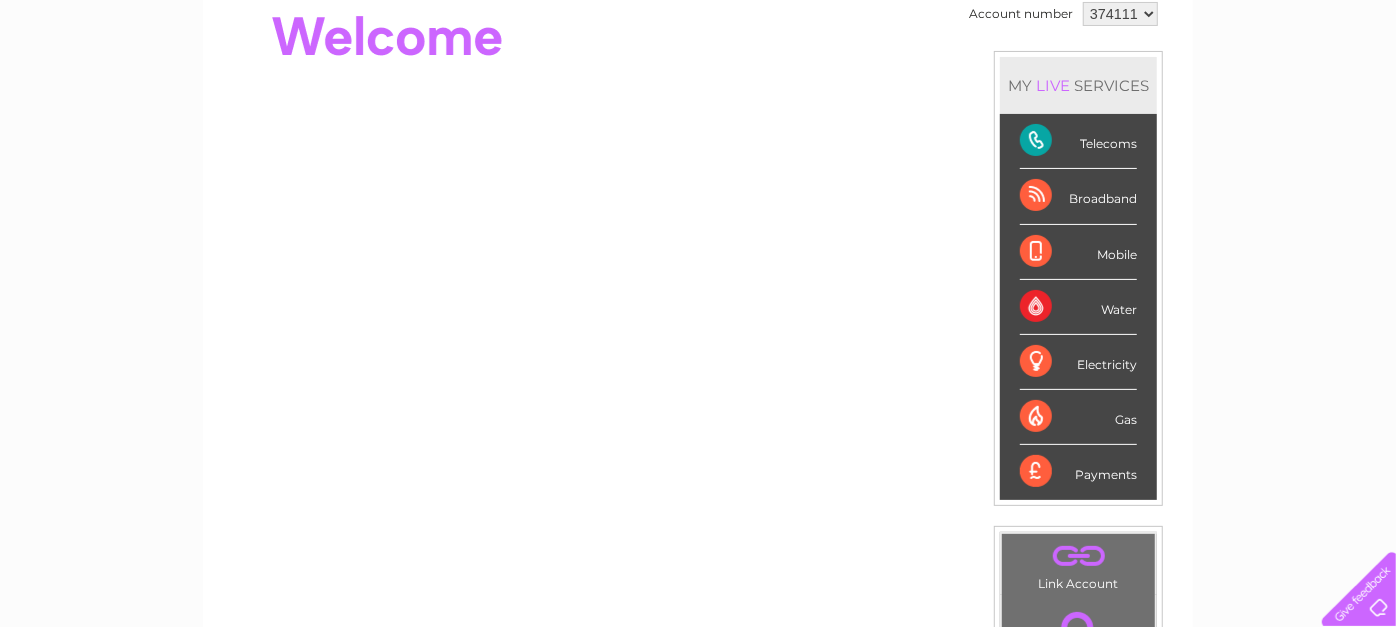 click on "Telecoms" at bounding box center (1078, 141) 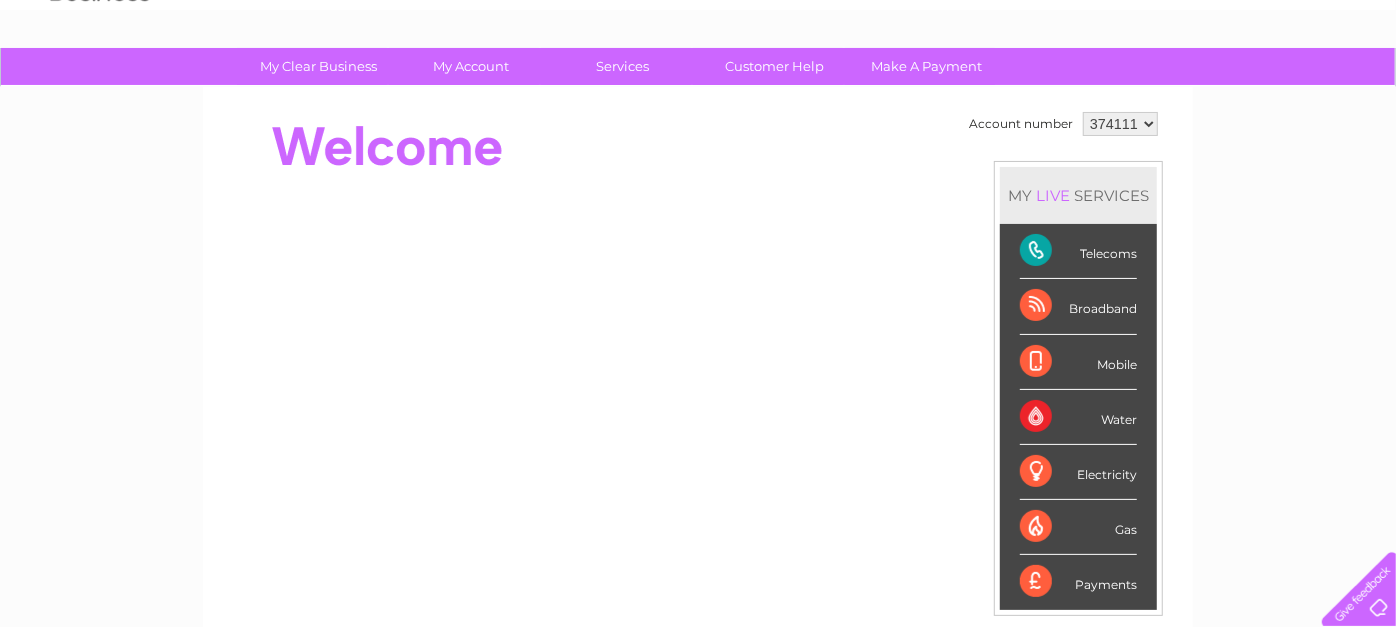 scroll, scrollTop: 101, scrollLeft: 0, axis: vertical 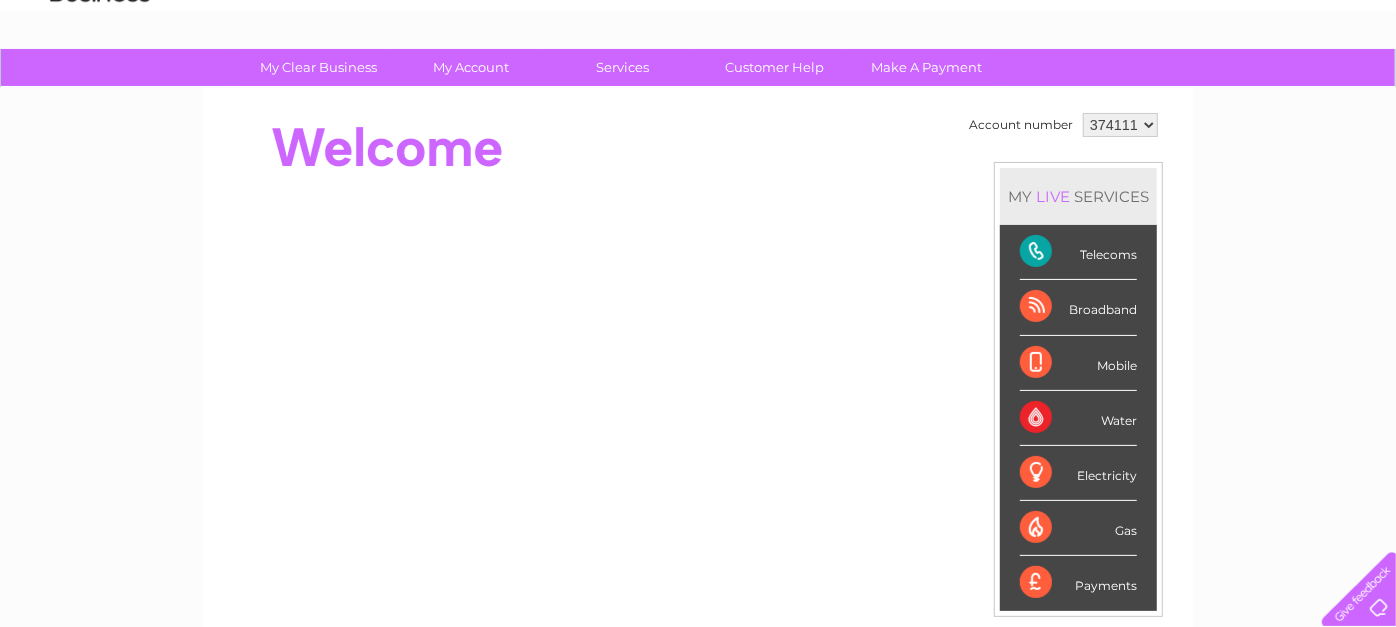 click on "Telecoms" at bounding box center (1078, 252) 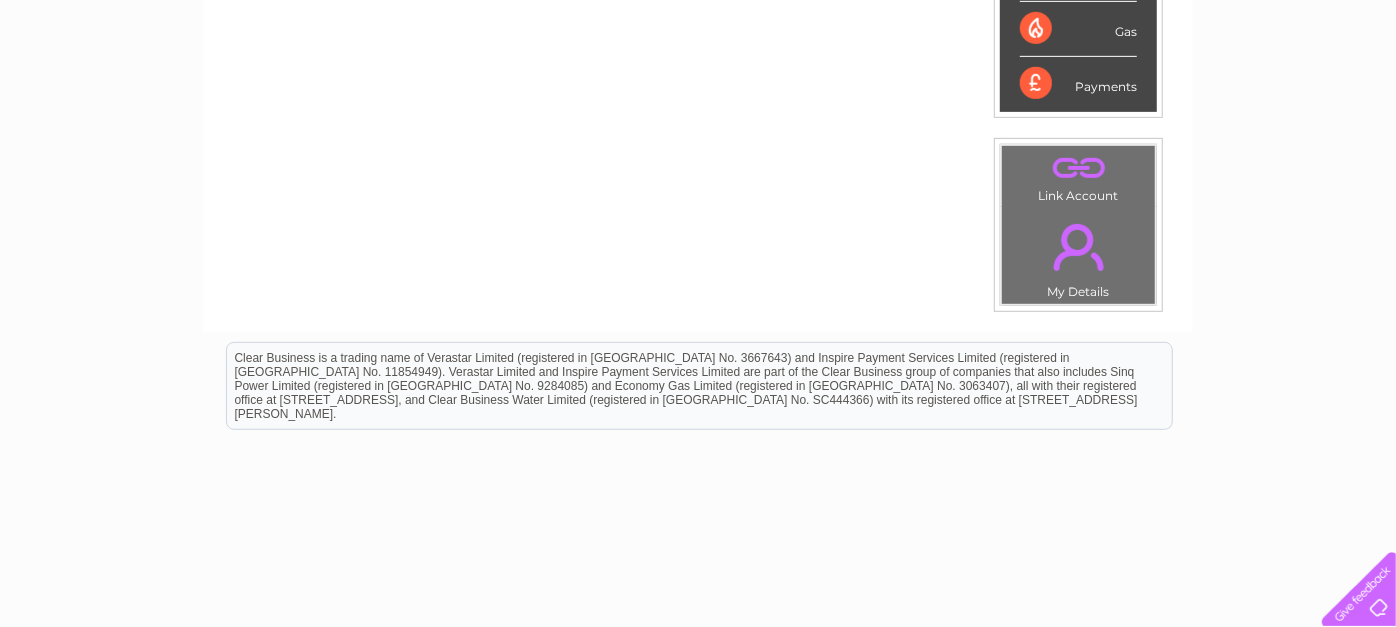 scroll, scrollTop: 657, scrollLeft: 0, axis: vertical 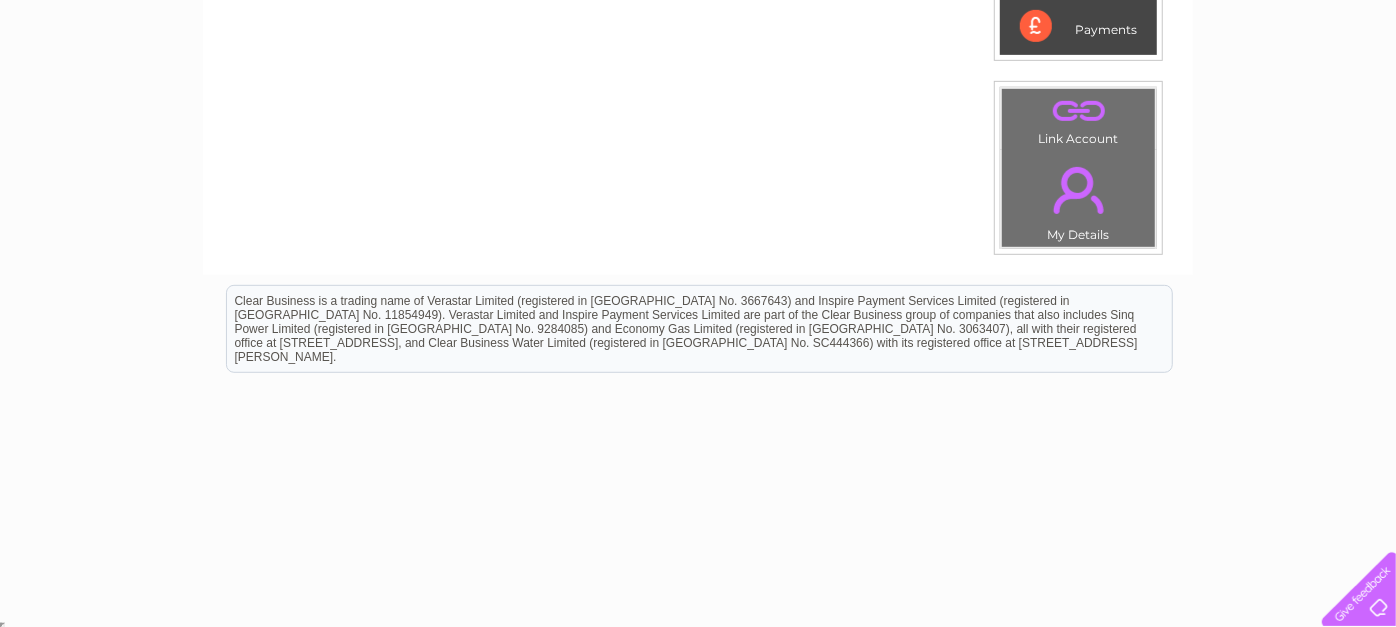 click at bounding box center [1355, 585] 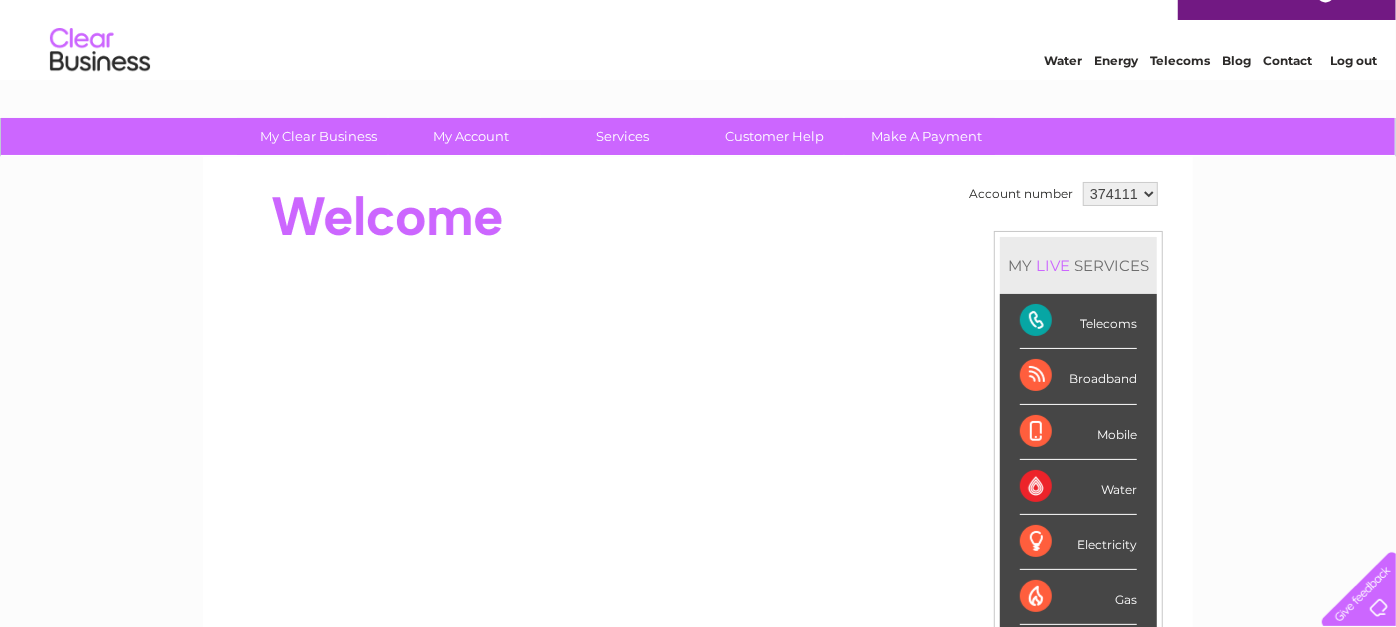 scroll, scrollTop: 0, scrollLeft: 0, axis: both 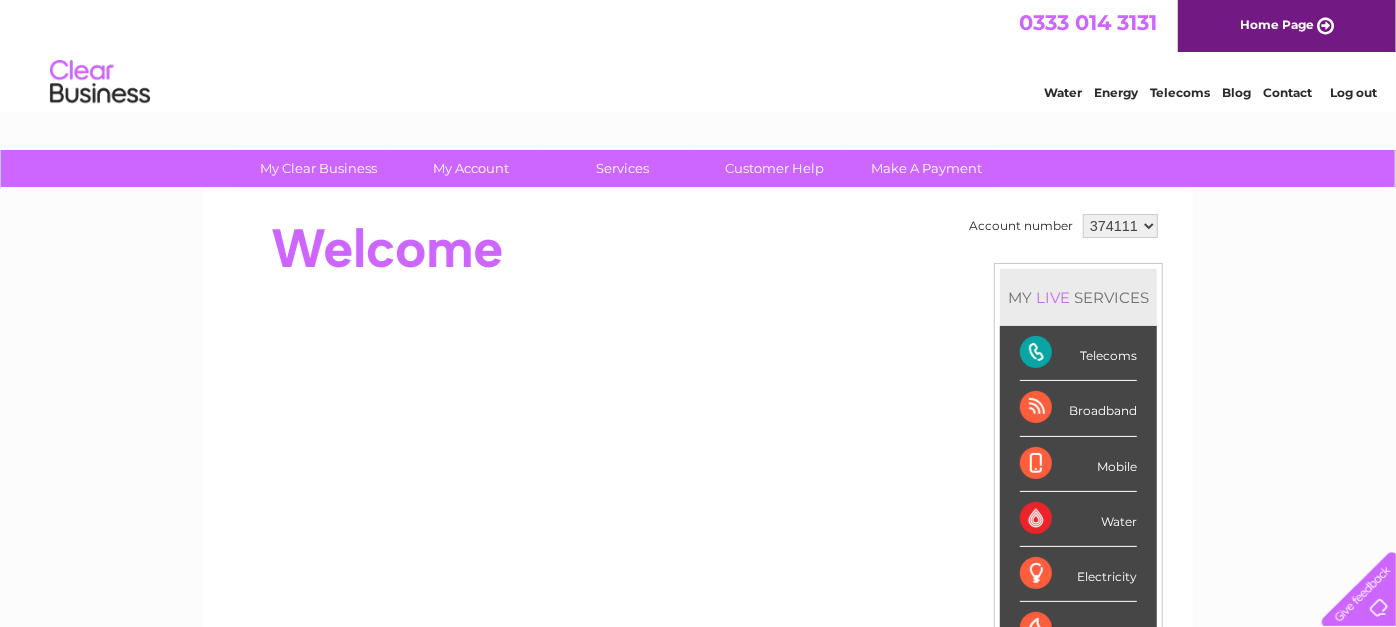 click on "Contact" at bounding box center [1287, 92] 